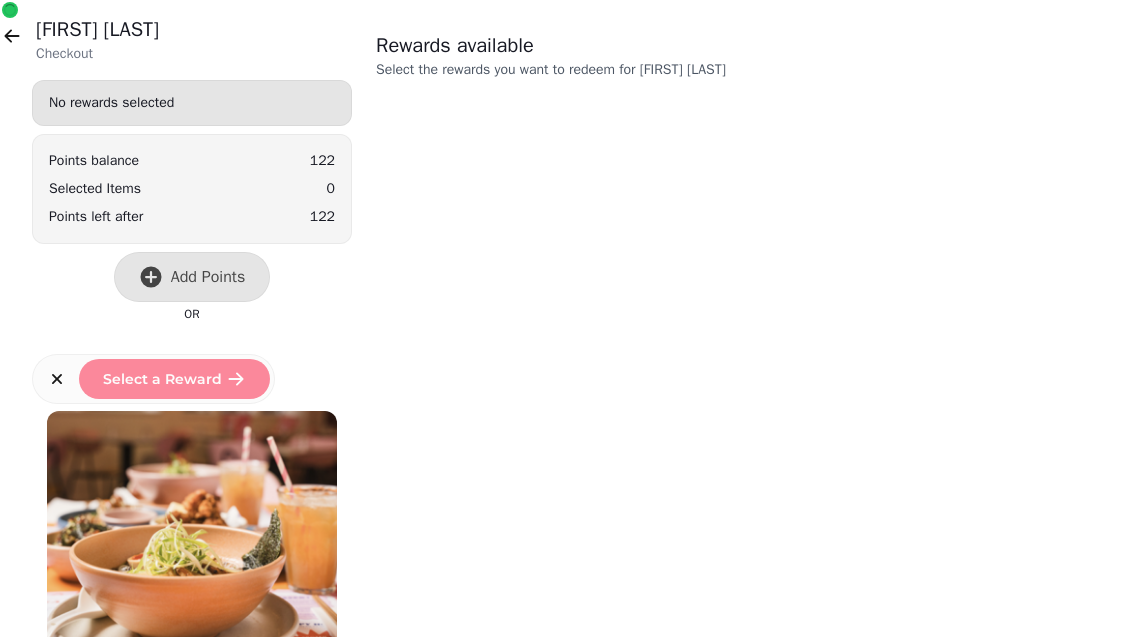 scroll, scrollTop: 0, scrollLeft: 0, axis: both 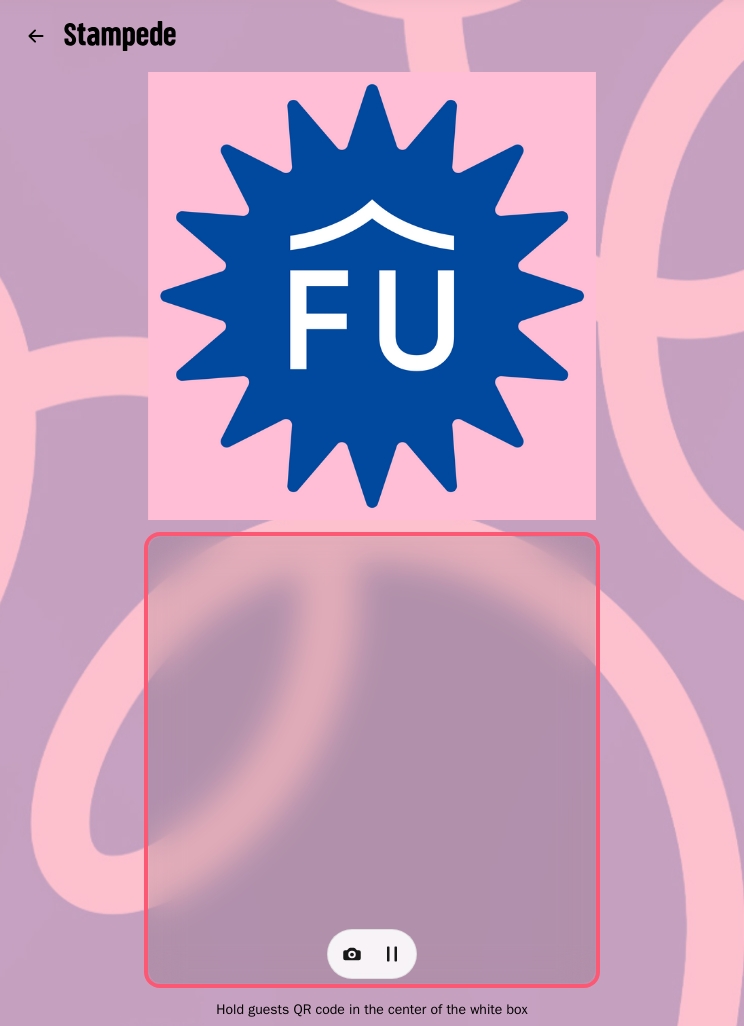 click at bounding box center [352, 954] 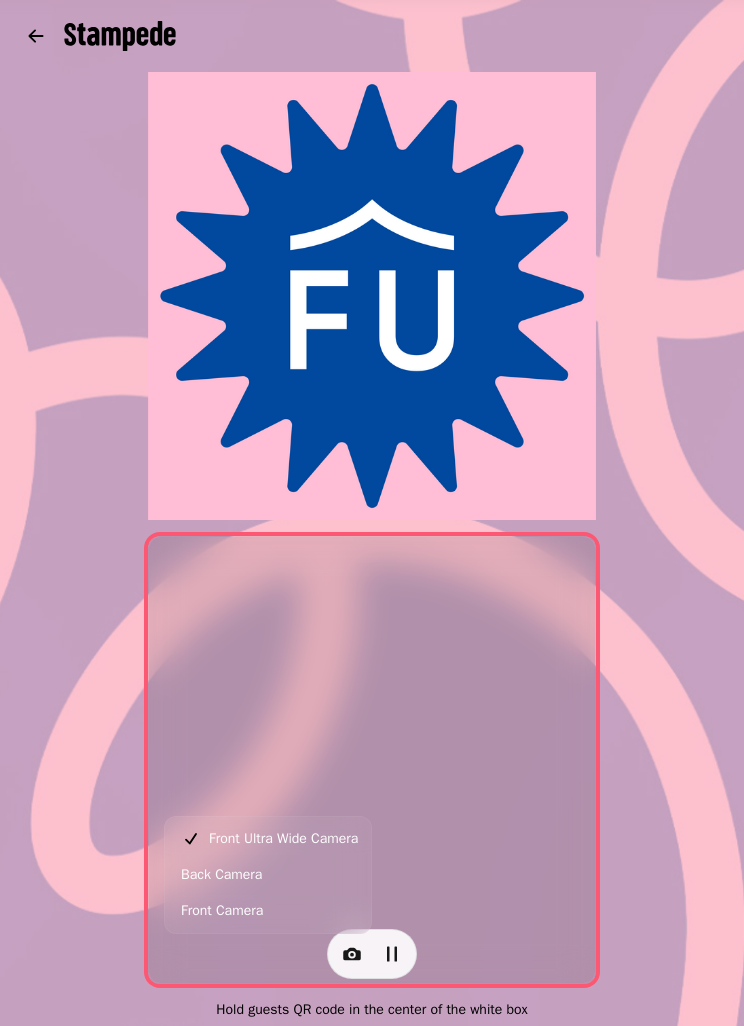 click on "Front Camera" at bounding box center [268, 911] 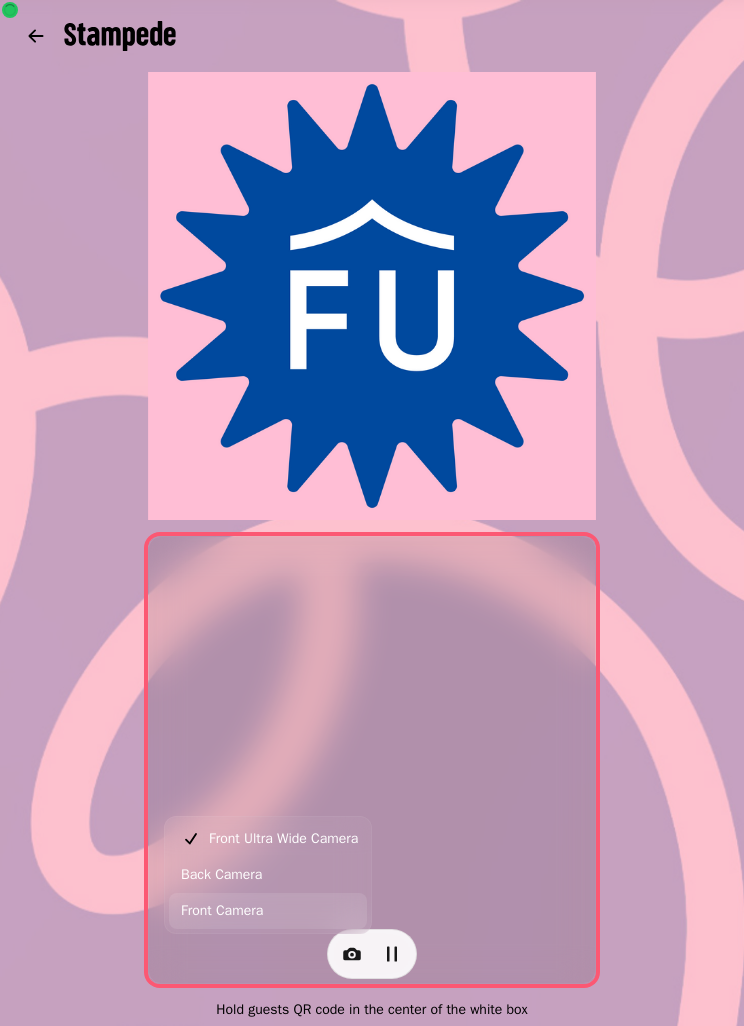 click on "Back Camera" at bounding box center [221, 875] 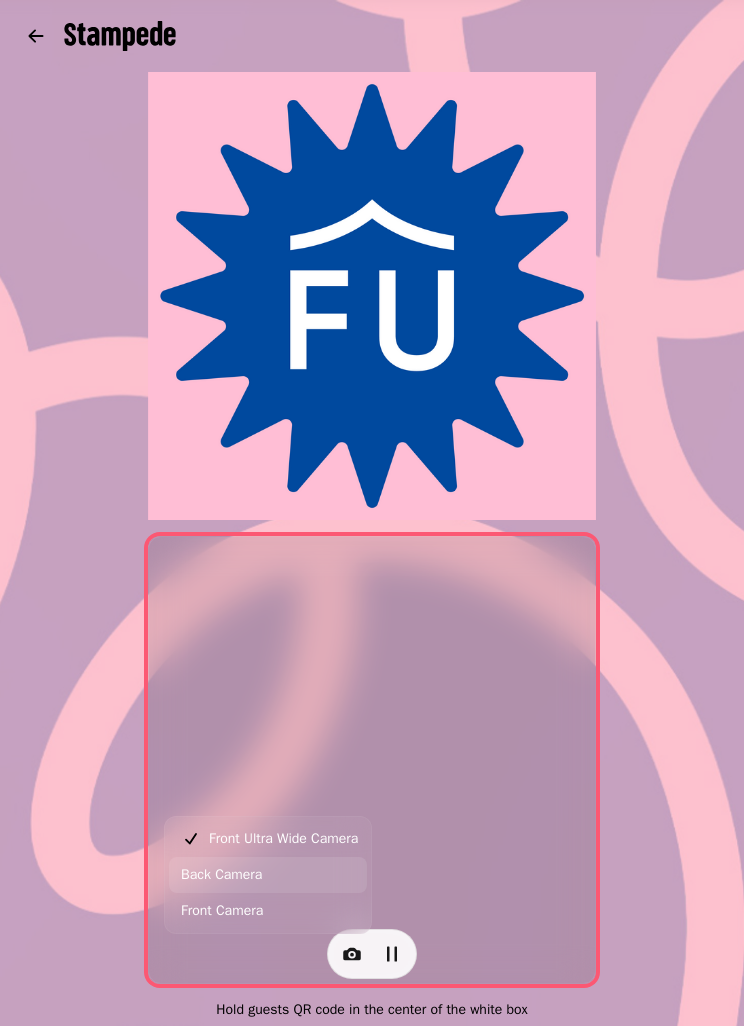 click 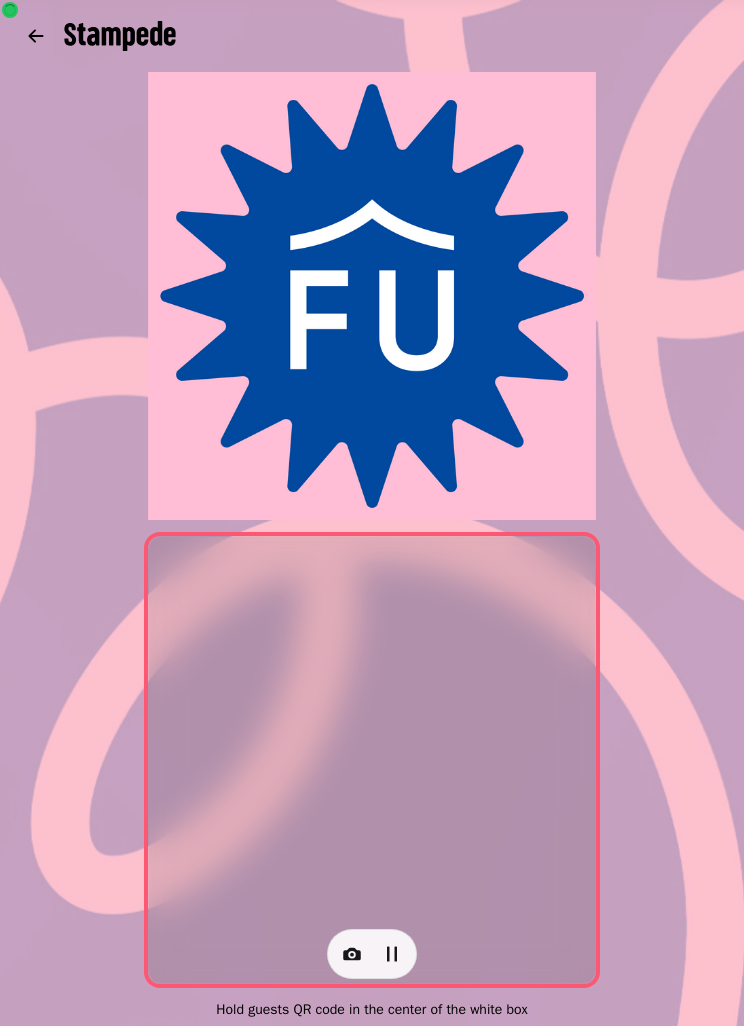 click 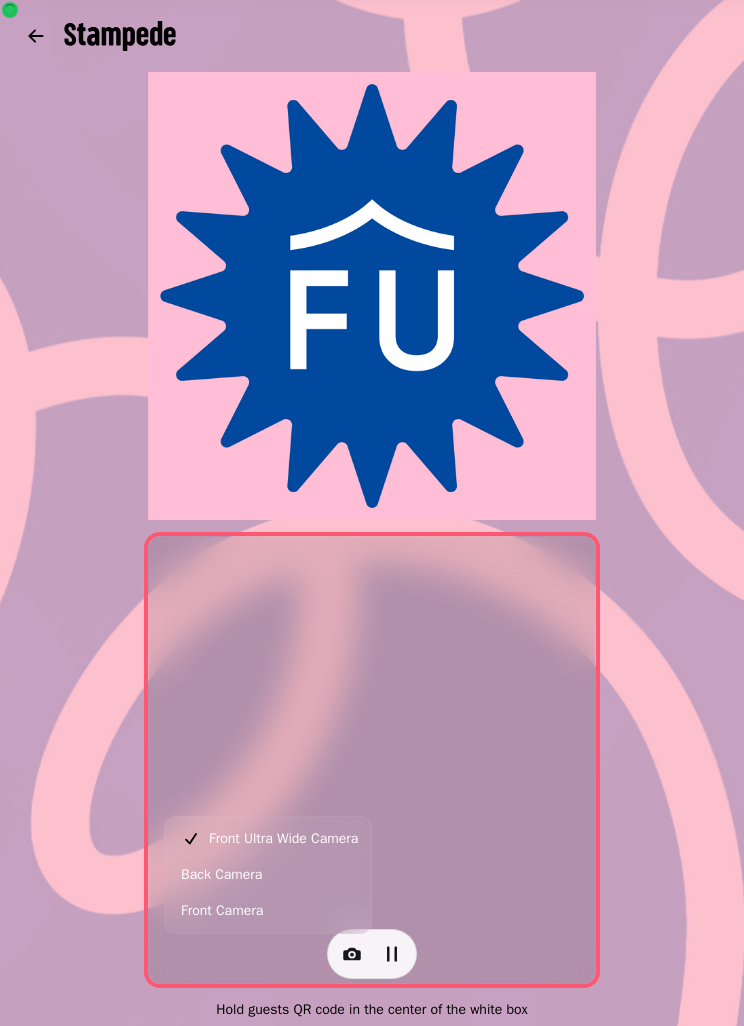 click on "Back Camera" at bounding box center [268, 875] 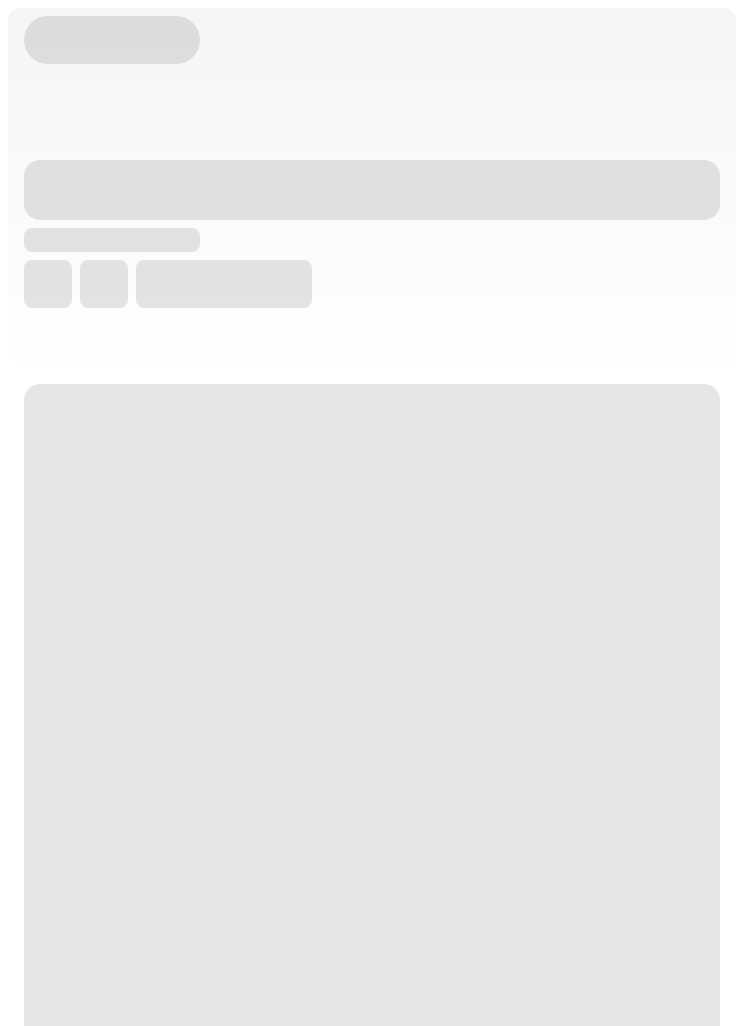 scroll, scrollTop: 0, scrollLeft: 0, axis: both 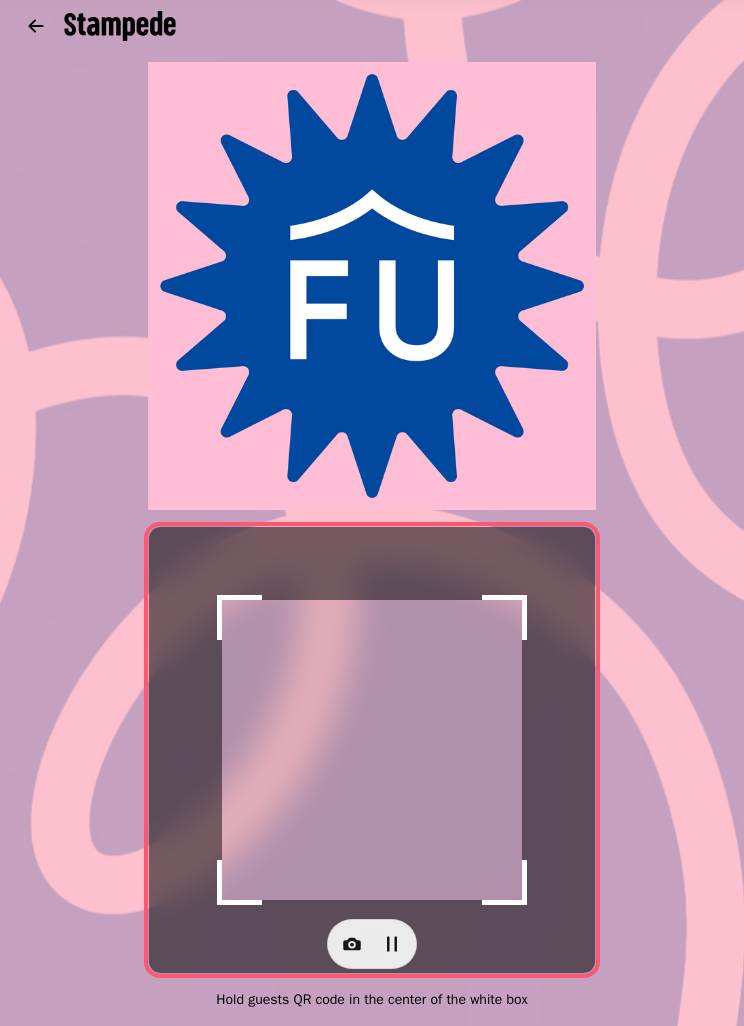 click 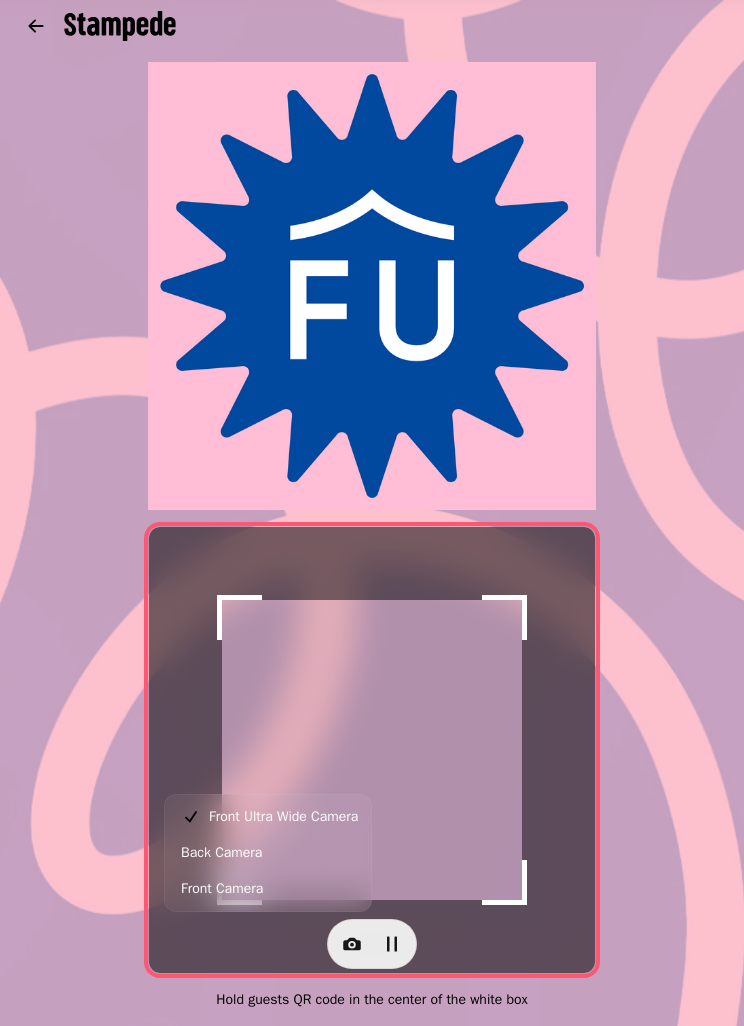 click on "Back Camera" at bounding box center [268, 853] 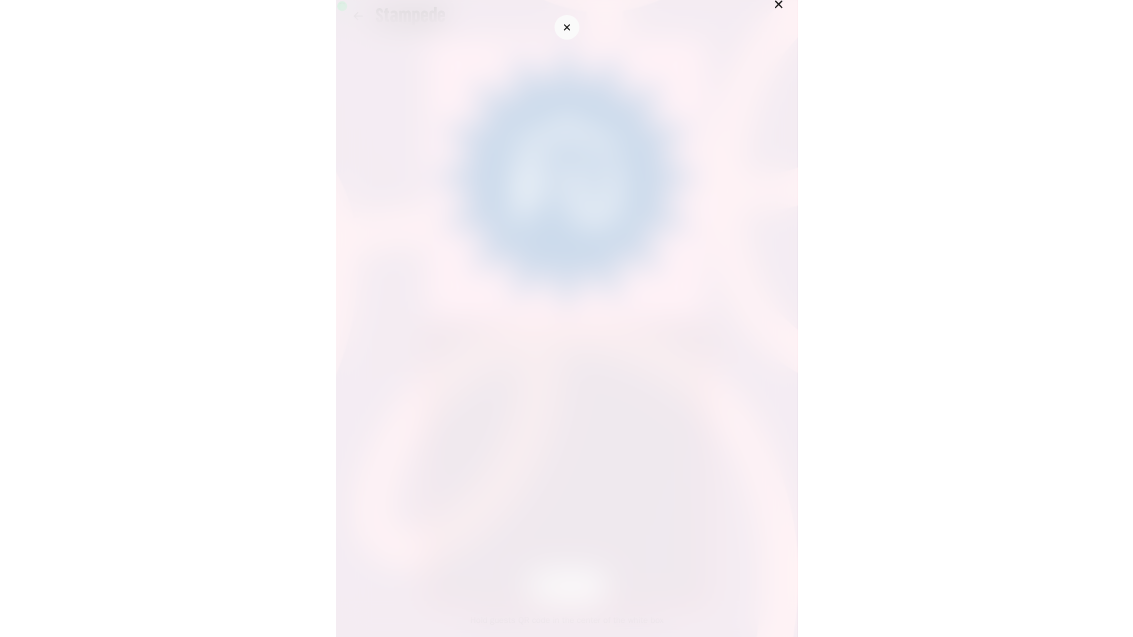scroll, scrollTop: 0, scrollLeft: 0, axis: both 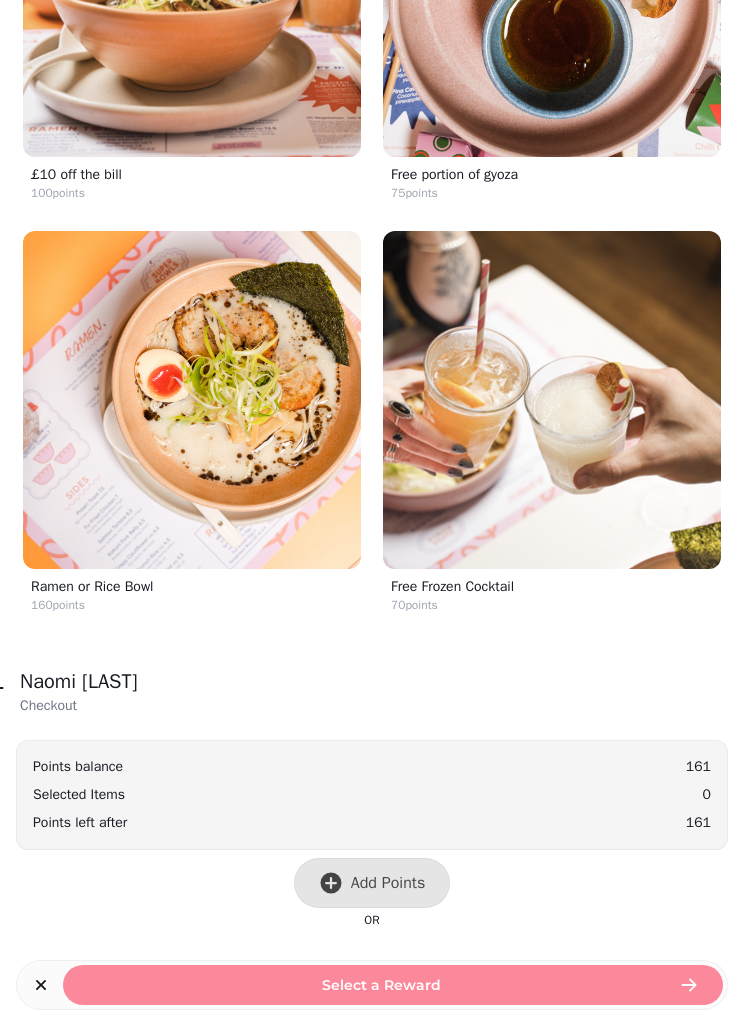 click on "Add Points" at bounding box center (372, 883) 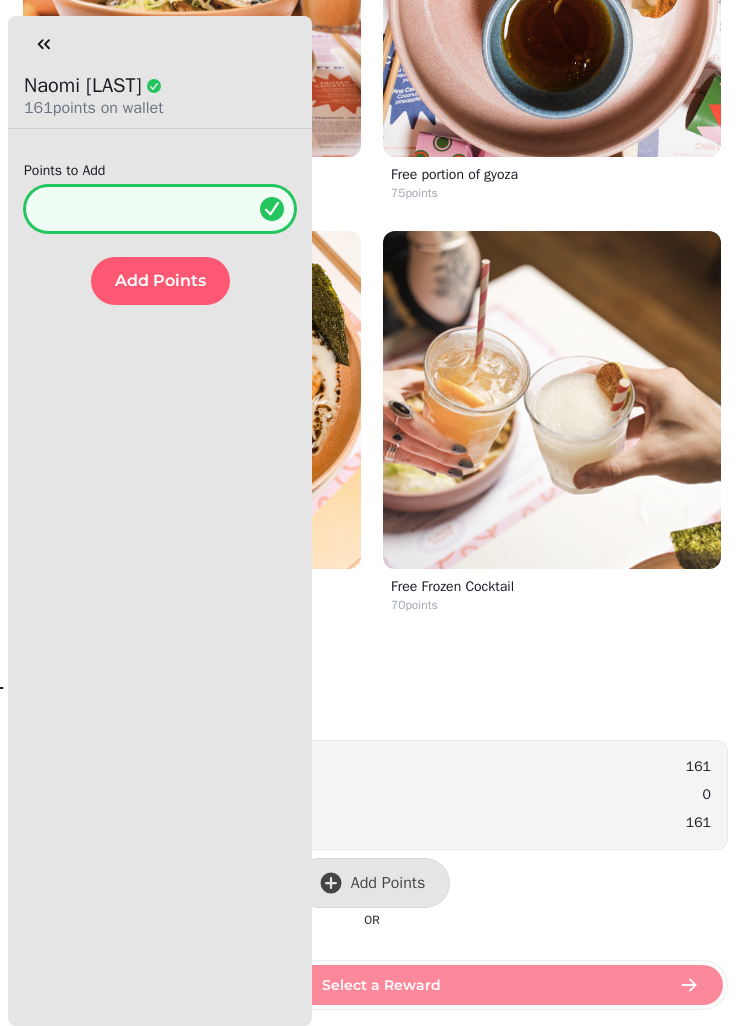 click on "*" at bounding box center (160, 209) 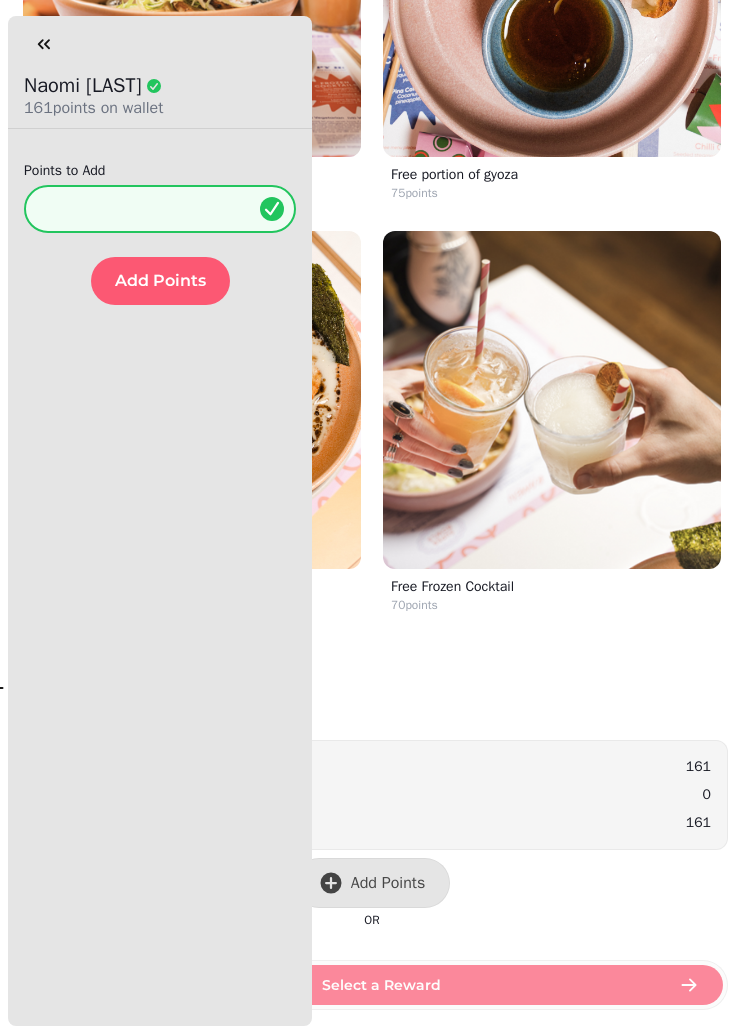 click on "Points to Add ** Add Points" at bounding box center (160, 233) 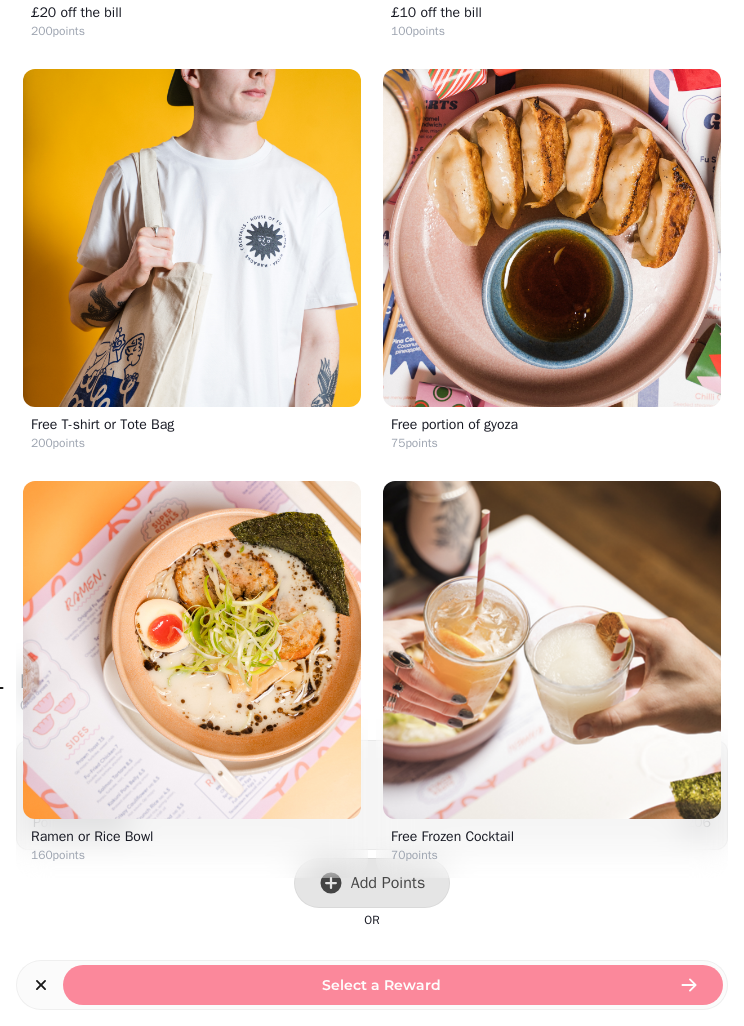 click 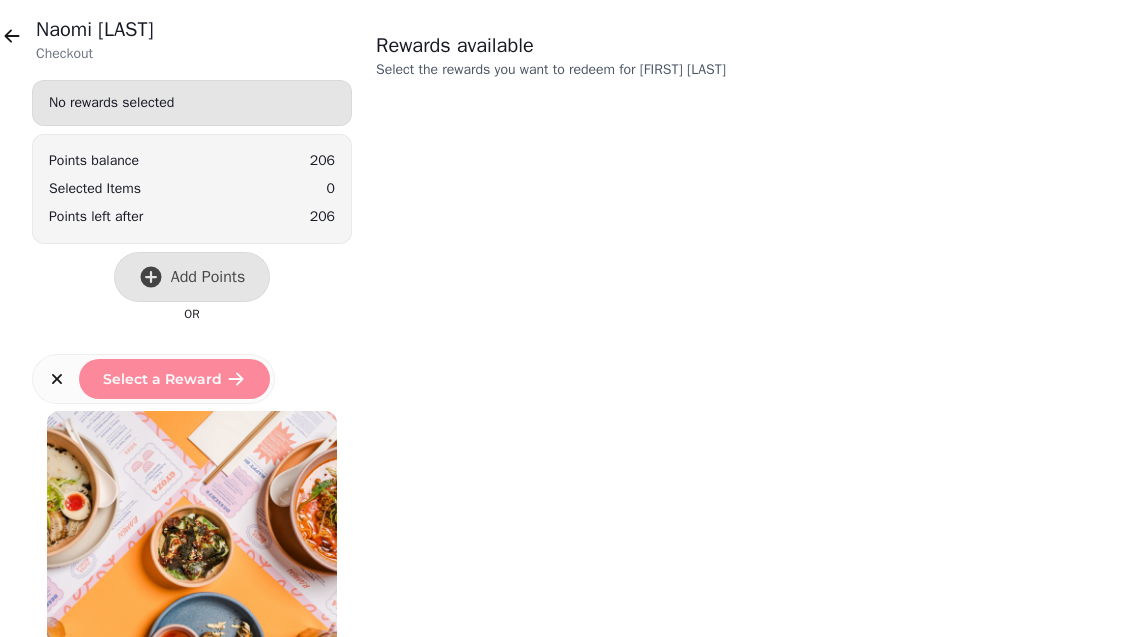 click at bounding box center [12, 36] 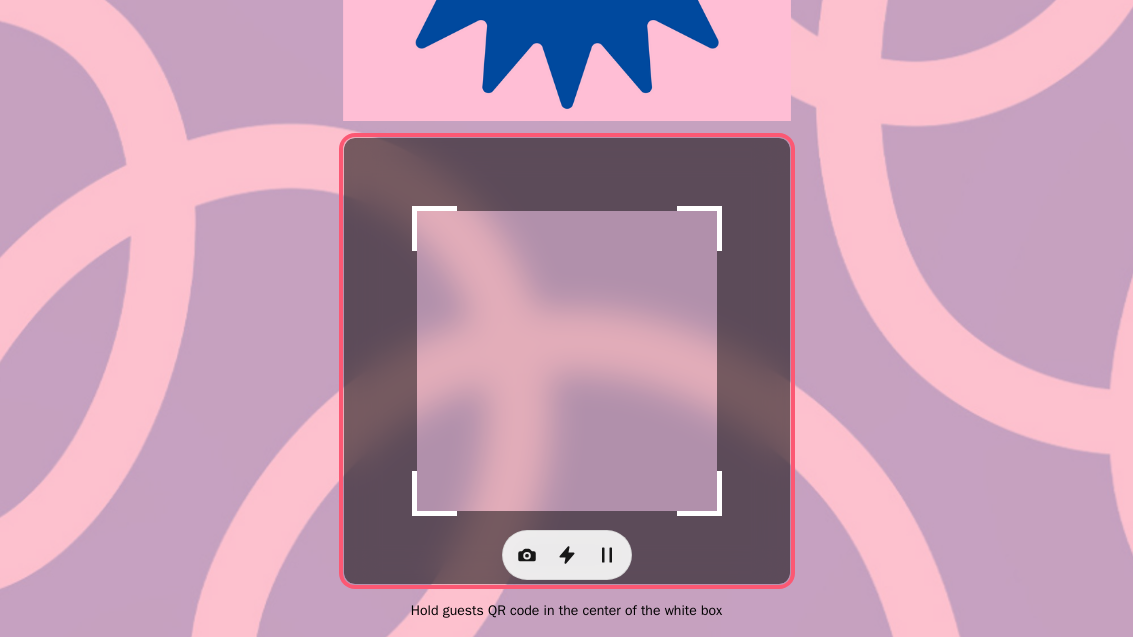 scroll, scrollTop: 411, scrollLeft: 0, axis: vertical 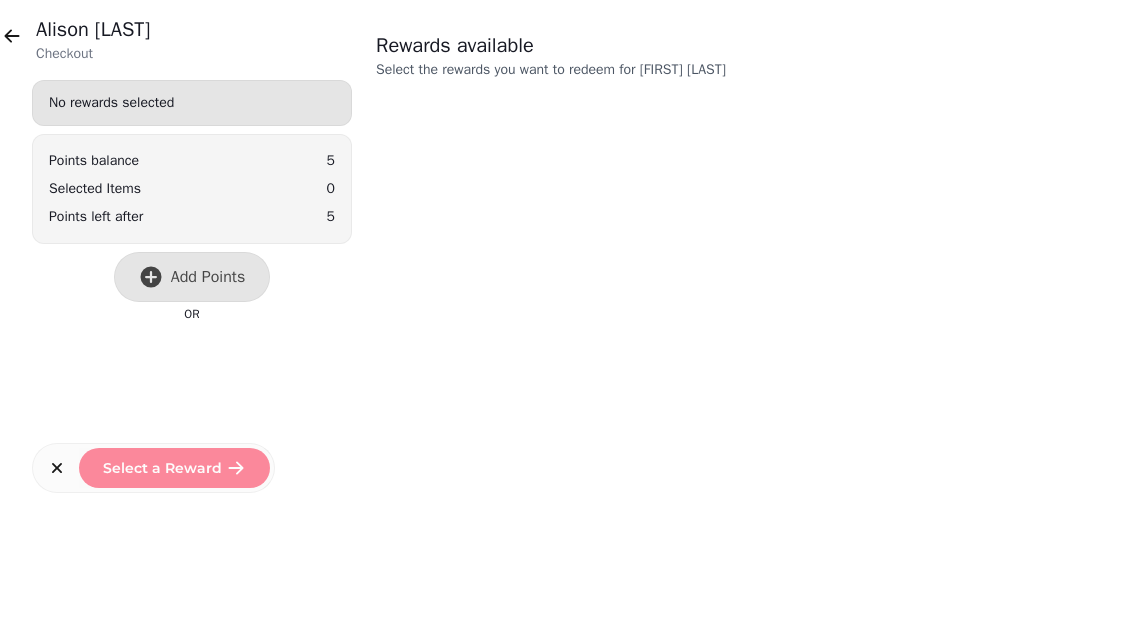 click on "Add Points" at bounding box center [192, 277] 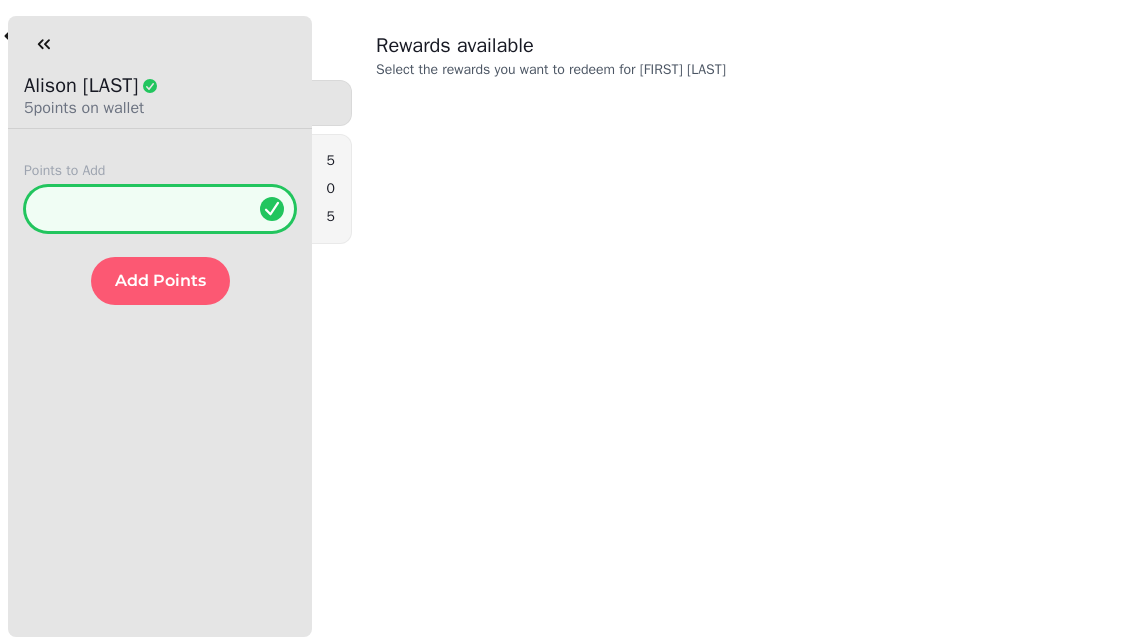 click on "*" at bounding box center [160, 209] 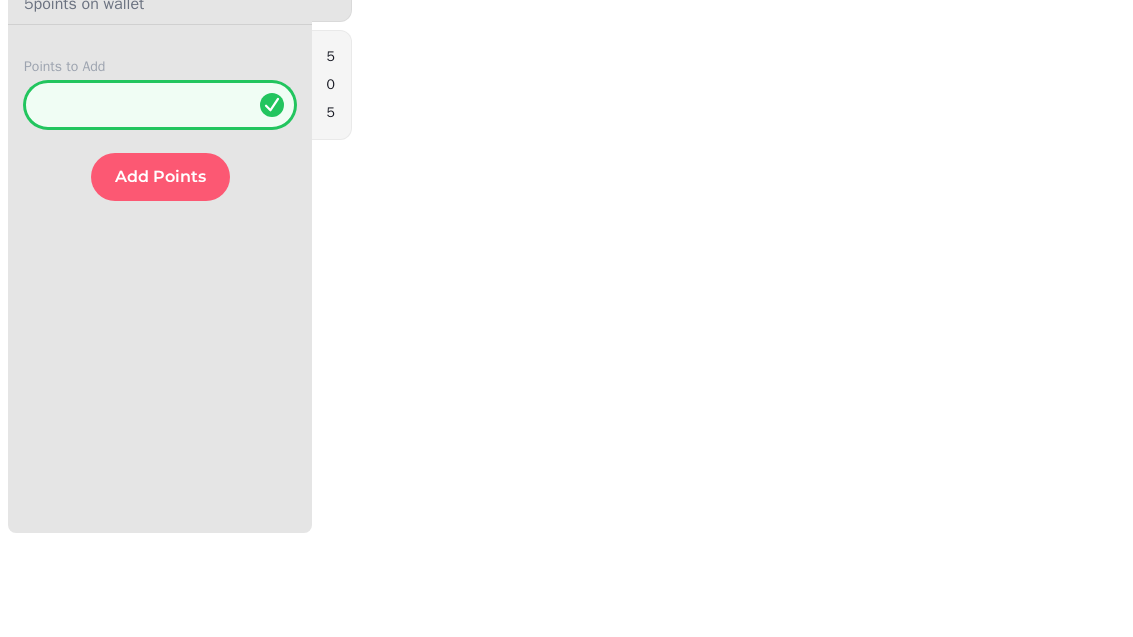 type on "**" 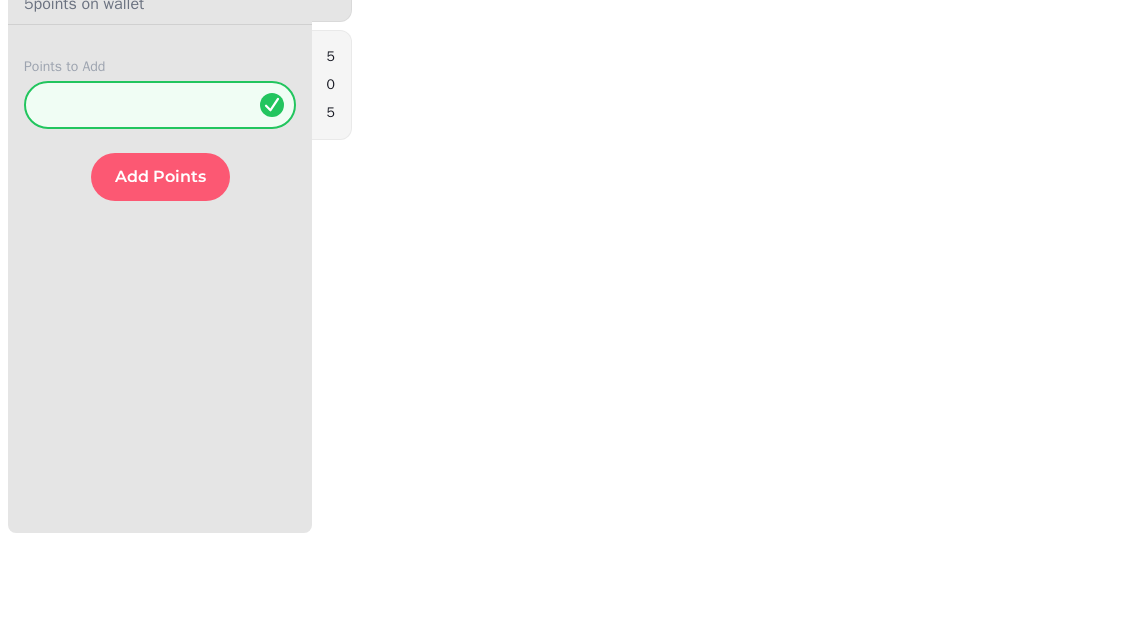 click on "Add Points" at bounding box center (160, 281) 